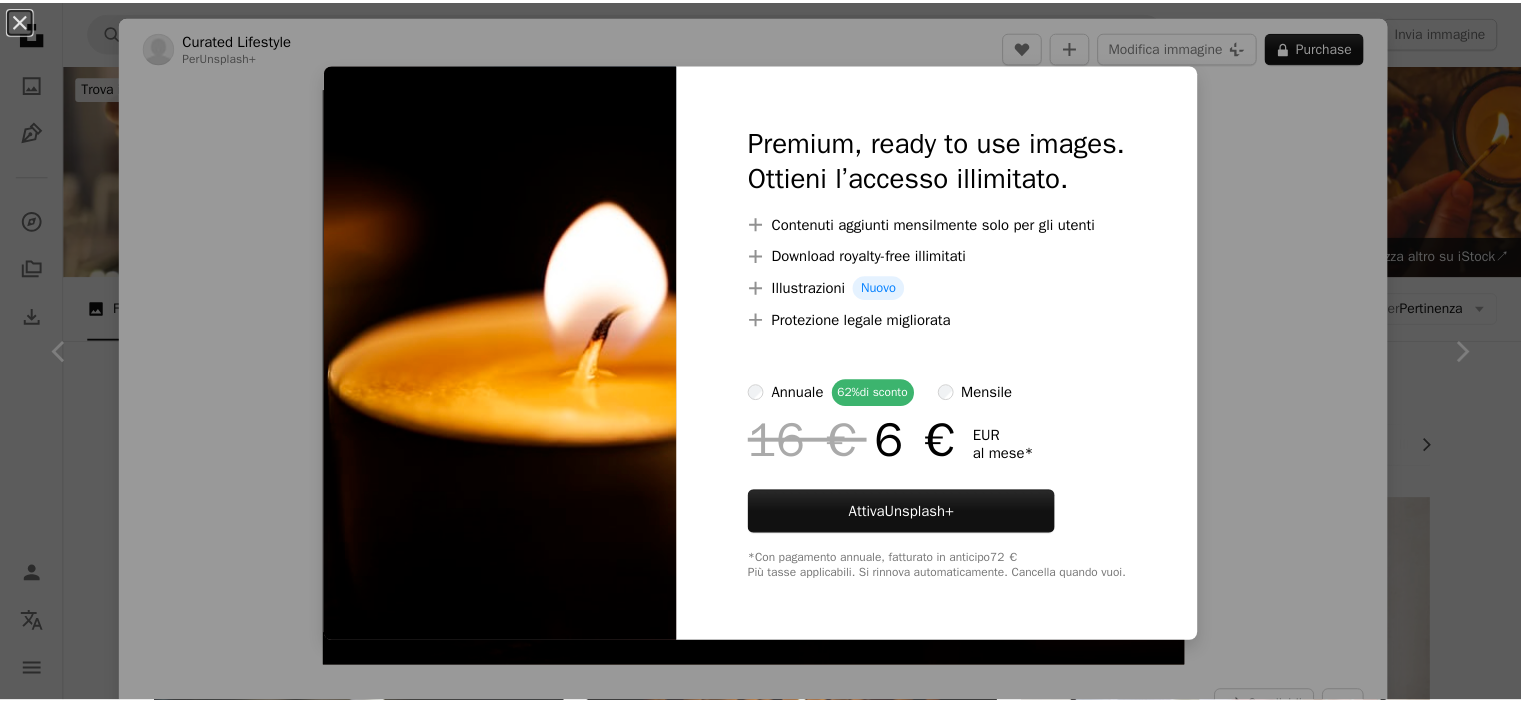 scroll, scrollTop: 17211, scrollLeft: 0, axis: vertical 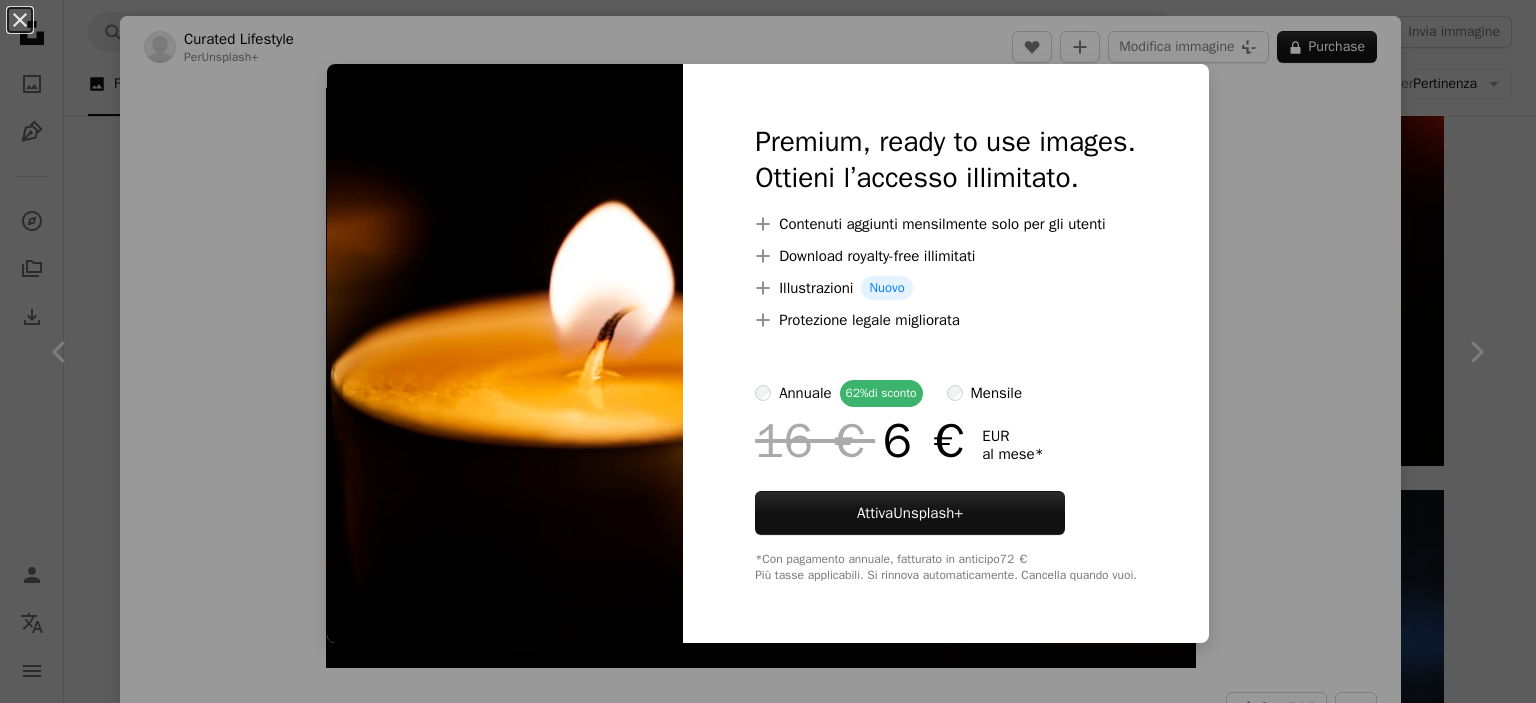 click at bounding box center [505, 353] 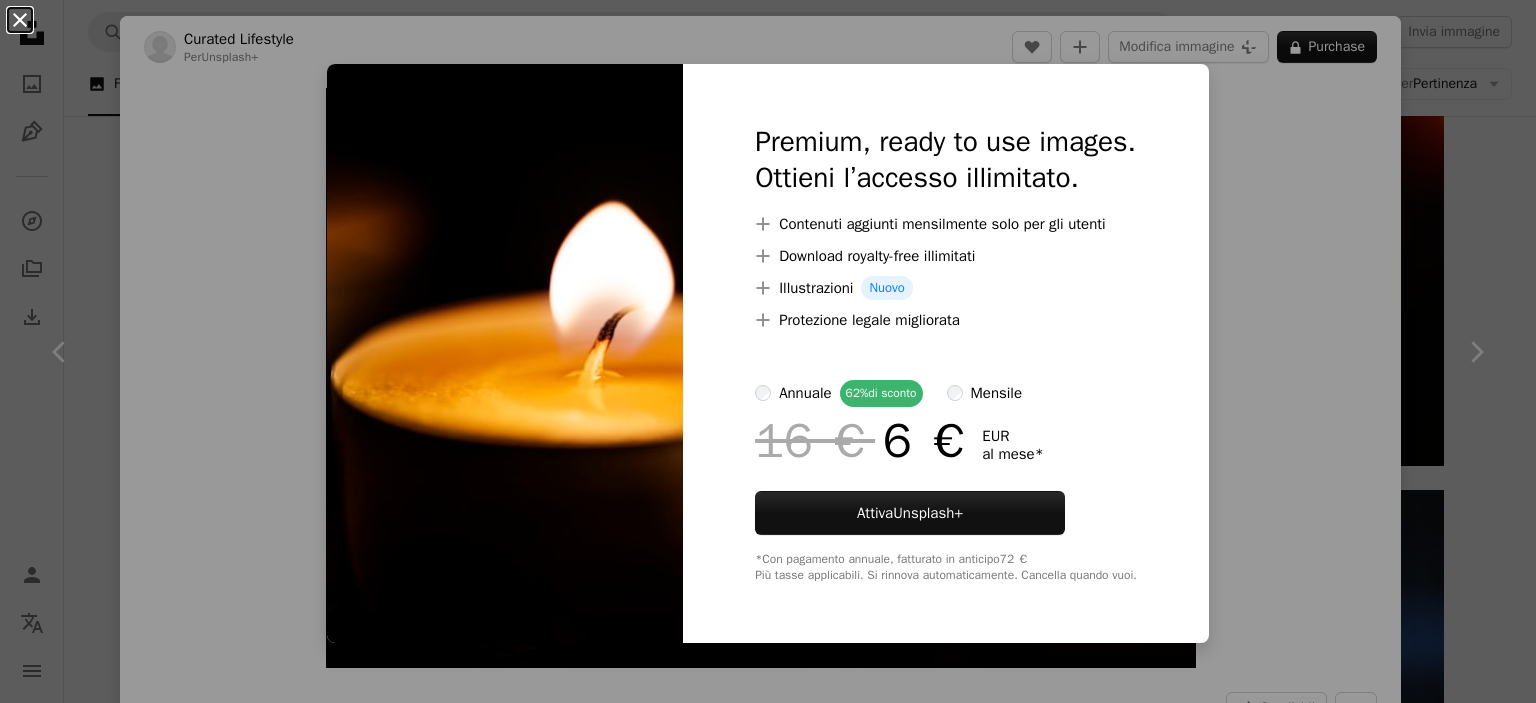 click on "An X shape" at bounding box center (20, 20) 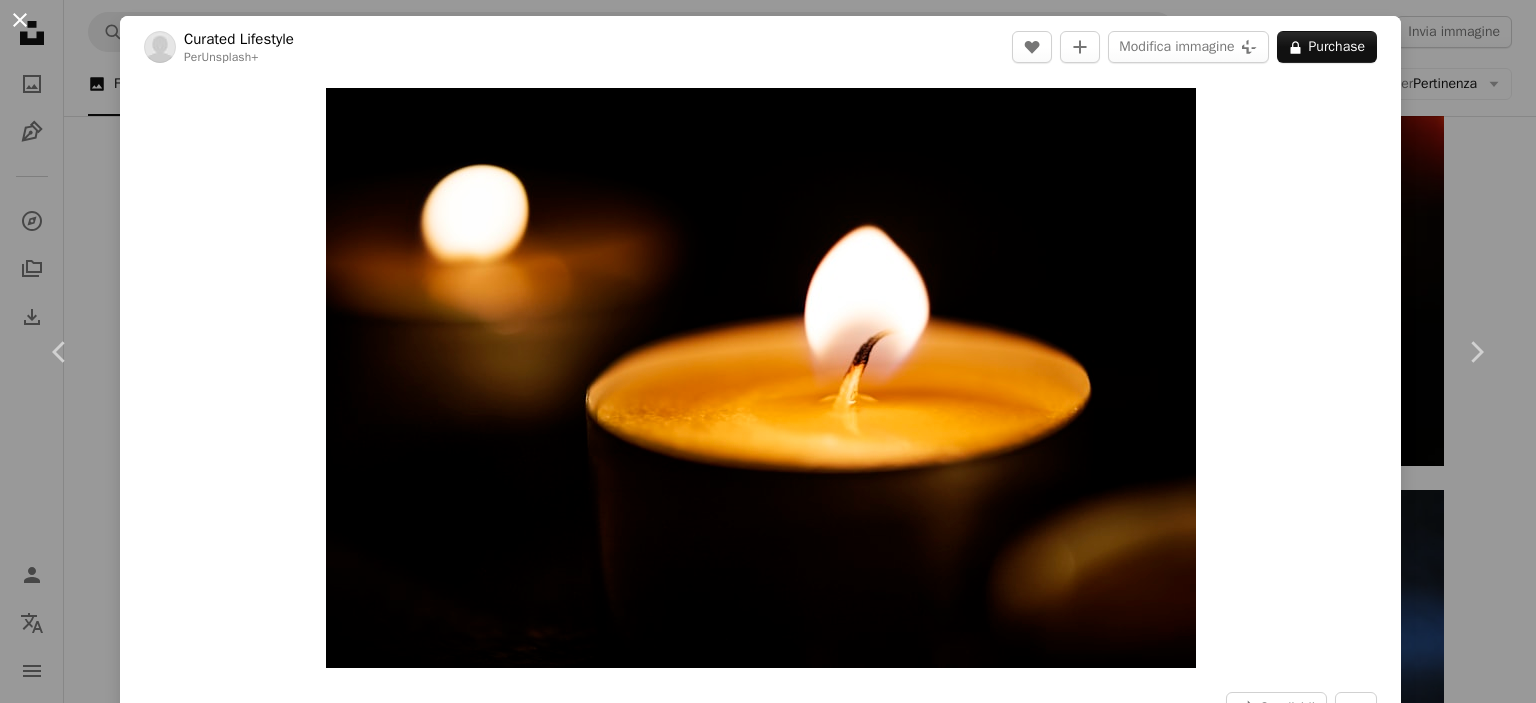 click on "An X shape" at bounding box center (20, 20) 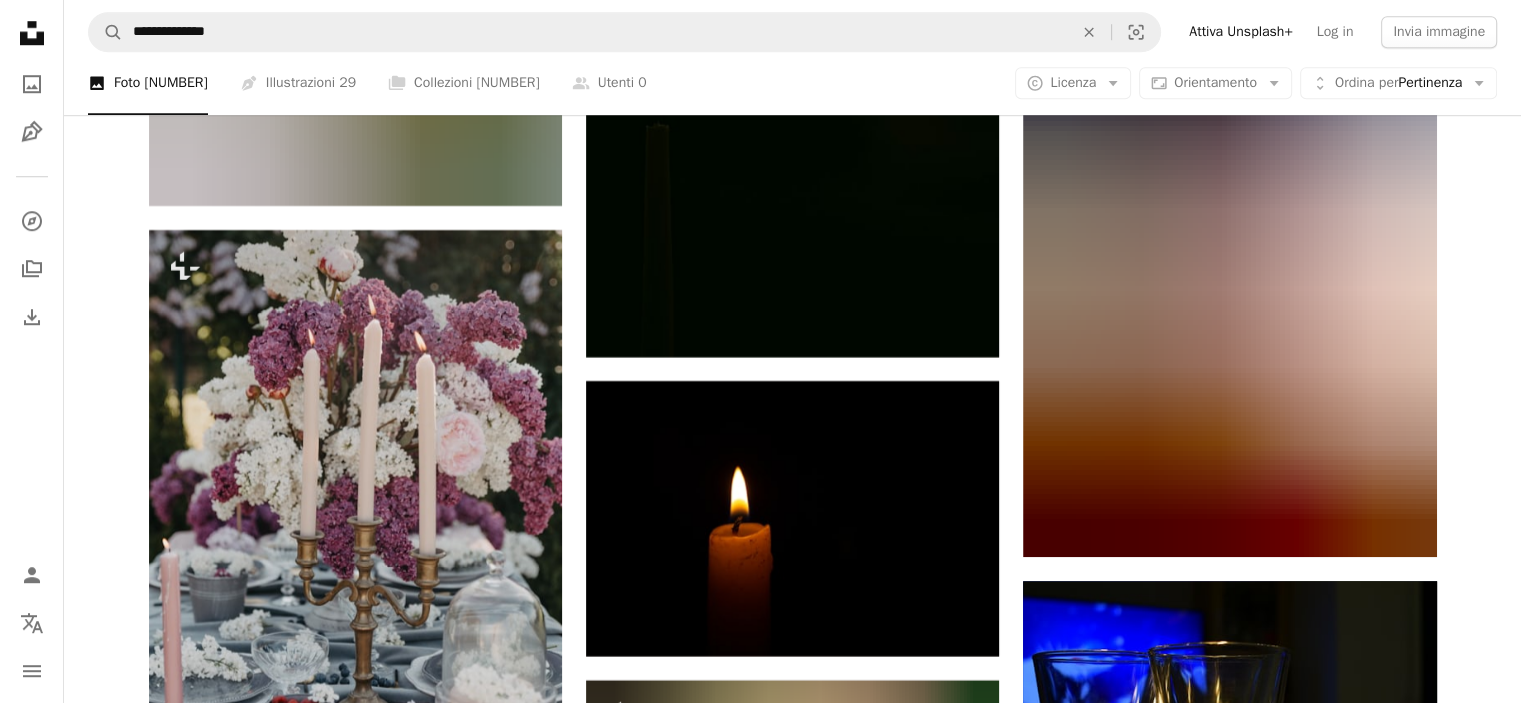 scroll, scrollTop: 24411, scrollLeft: 0, axis: vertical 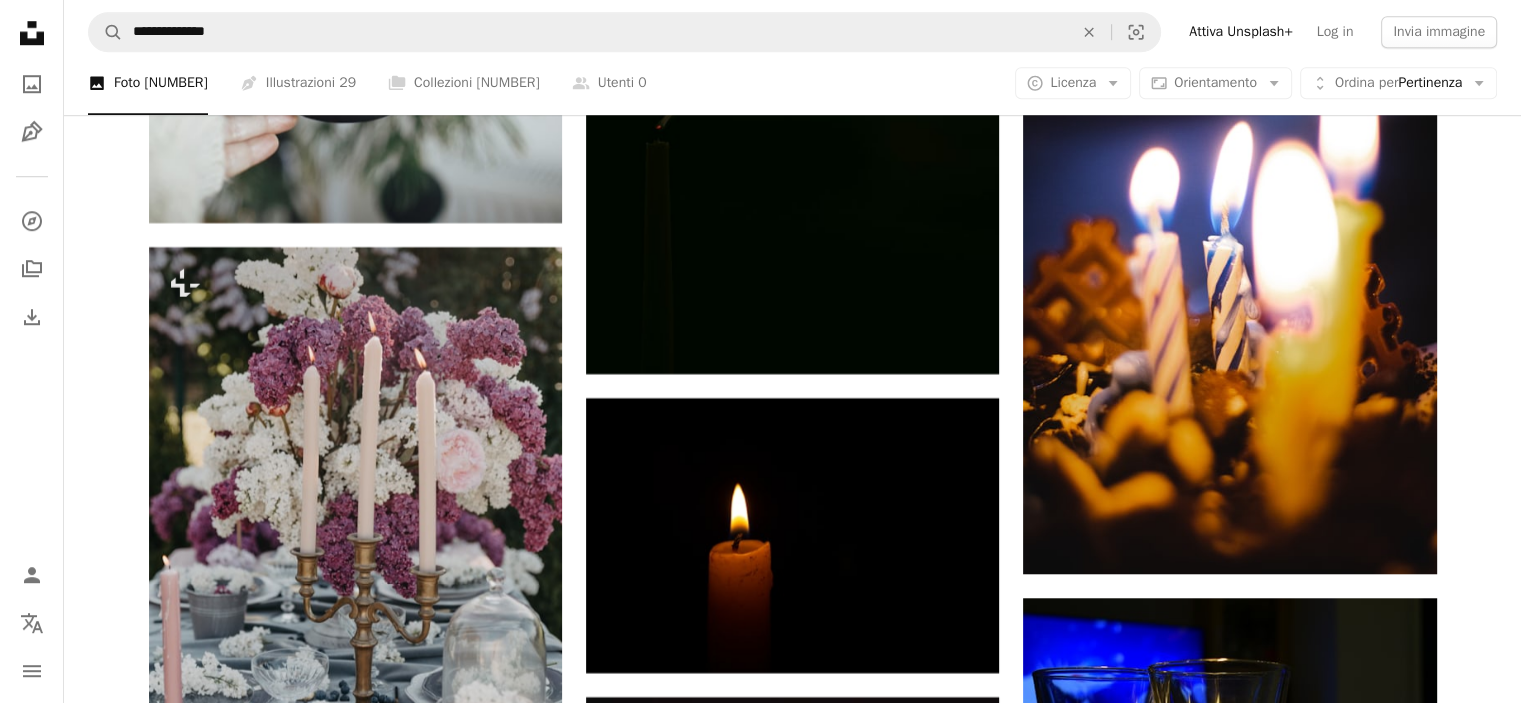 click at bounding box center [355, 1029] 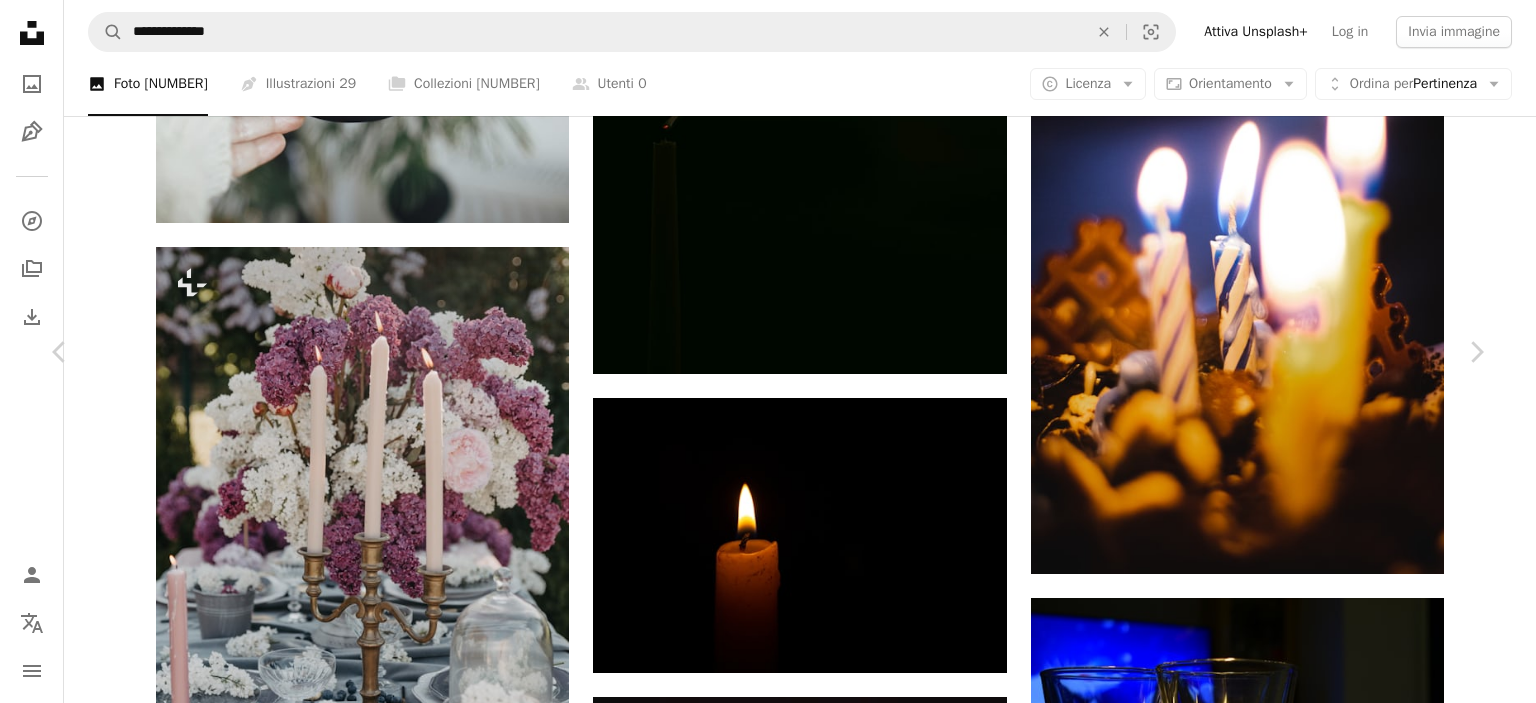 click on "Chevron down" 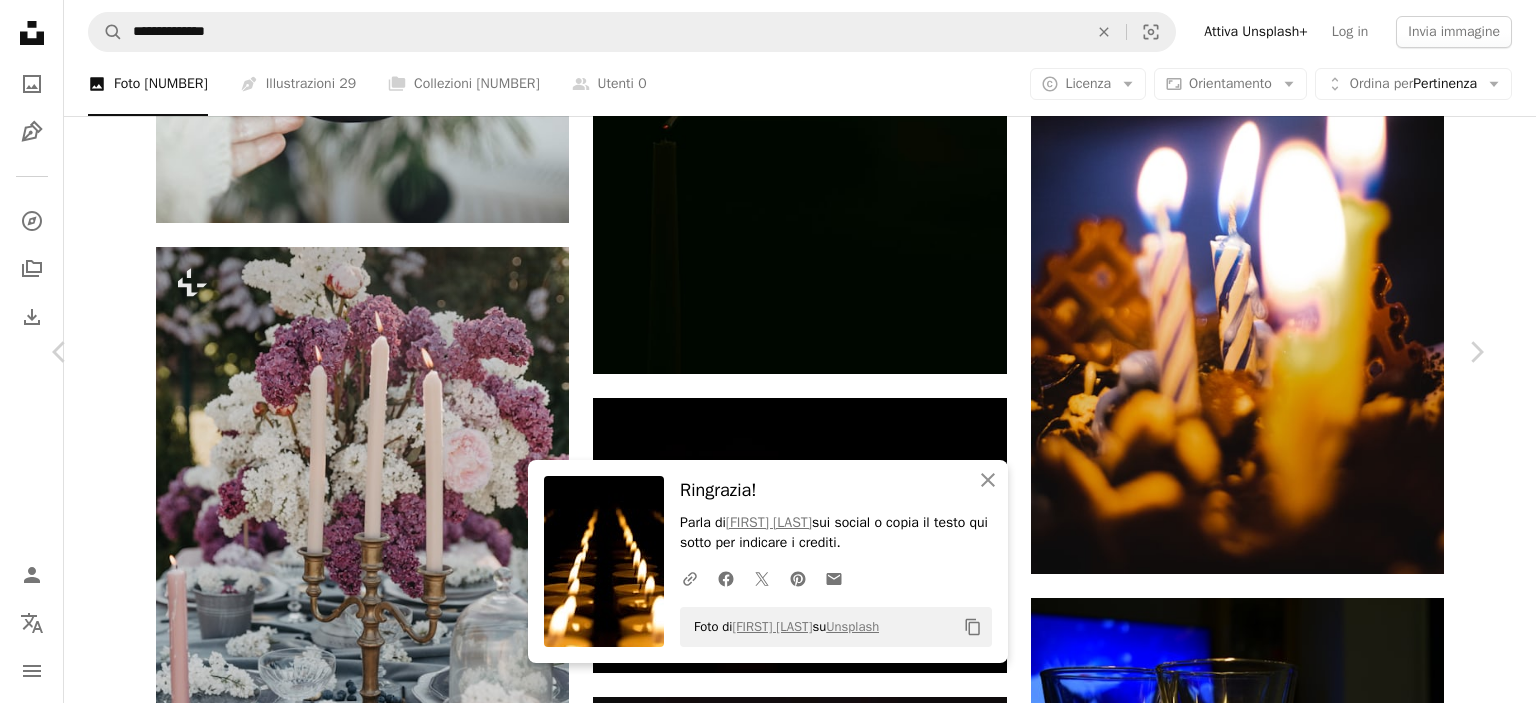 click on "An X shape" at bounding box center [20, 20] 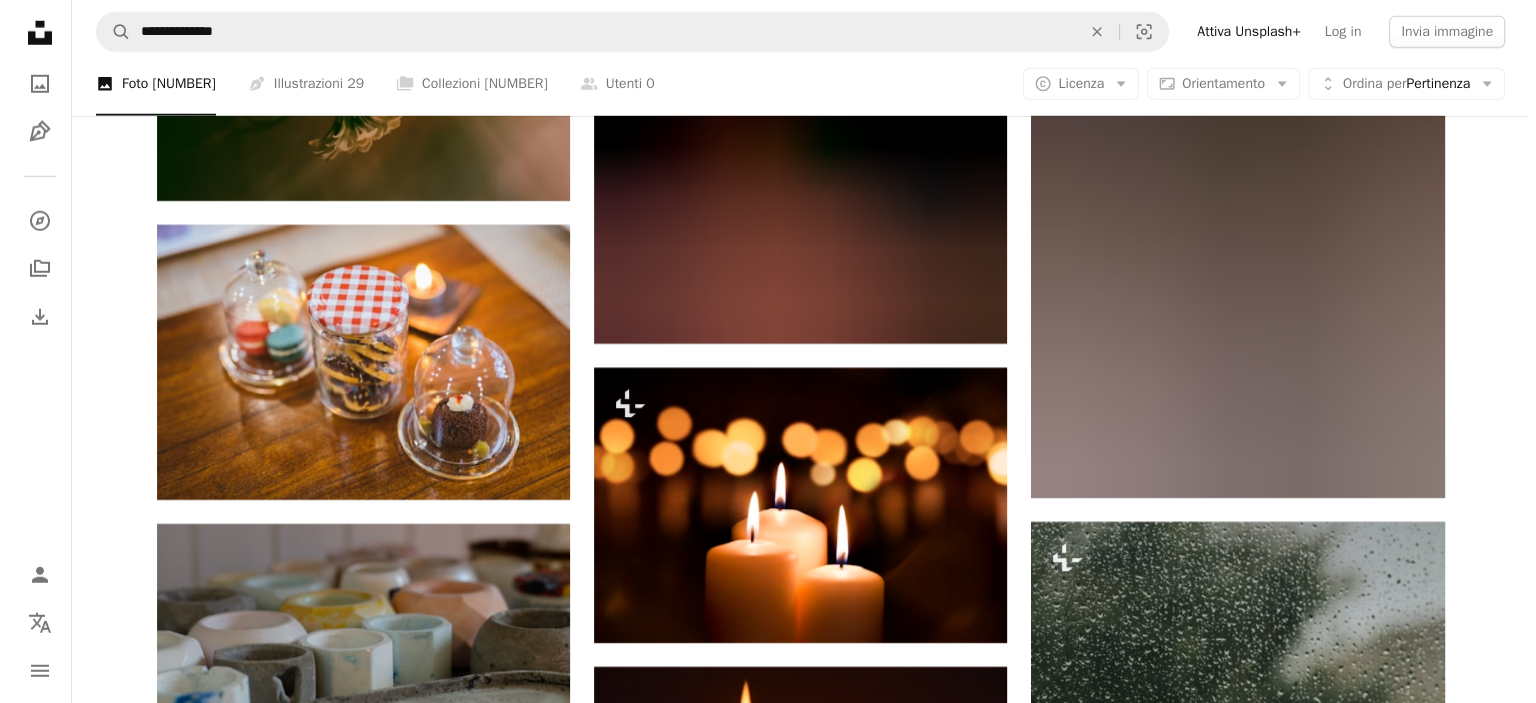 scroll, scrollTop: 28511, scrollLeft: 0, axis: vertical 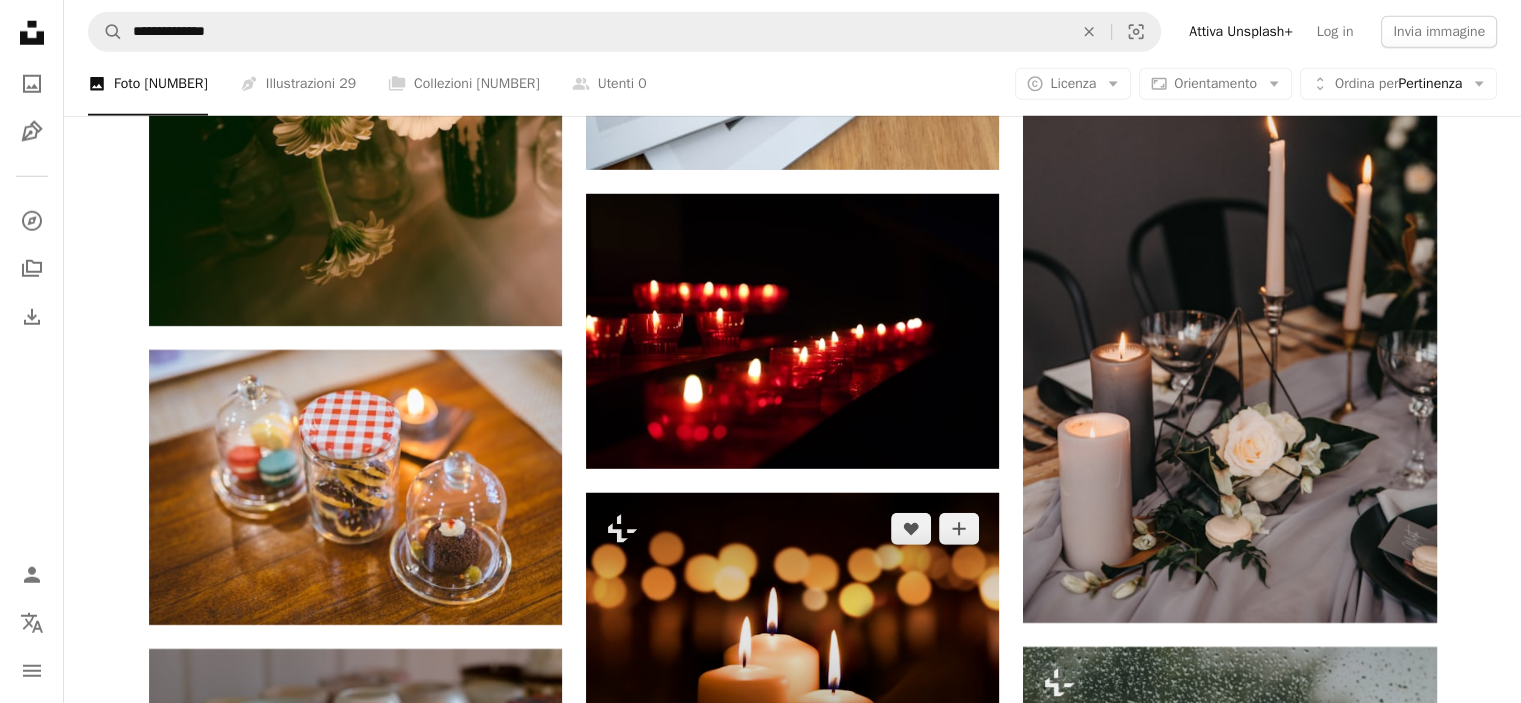 click at bounding box center [792, 630] 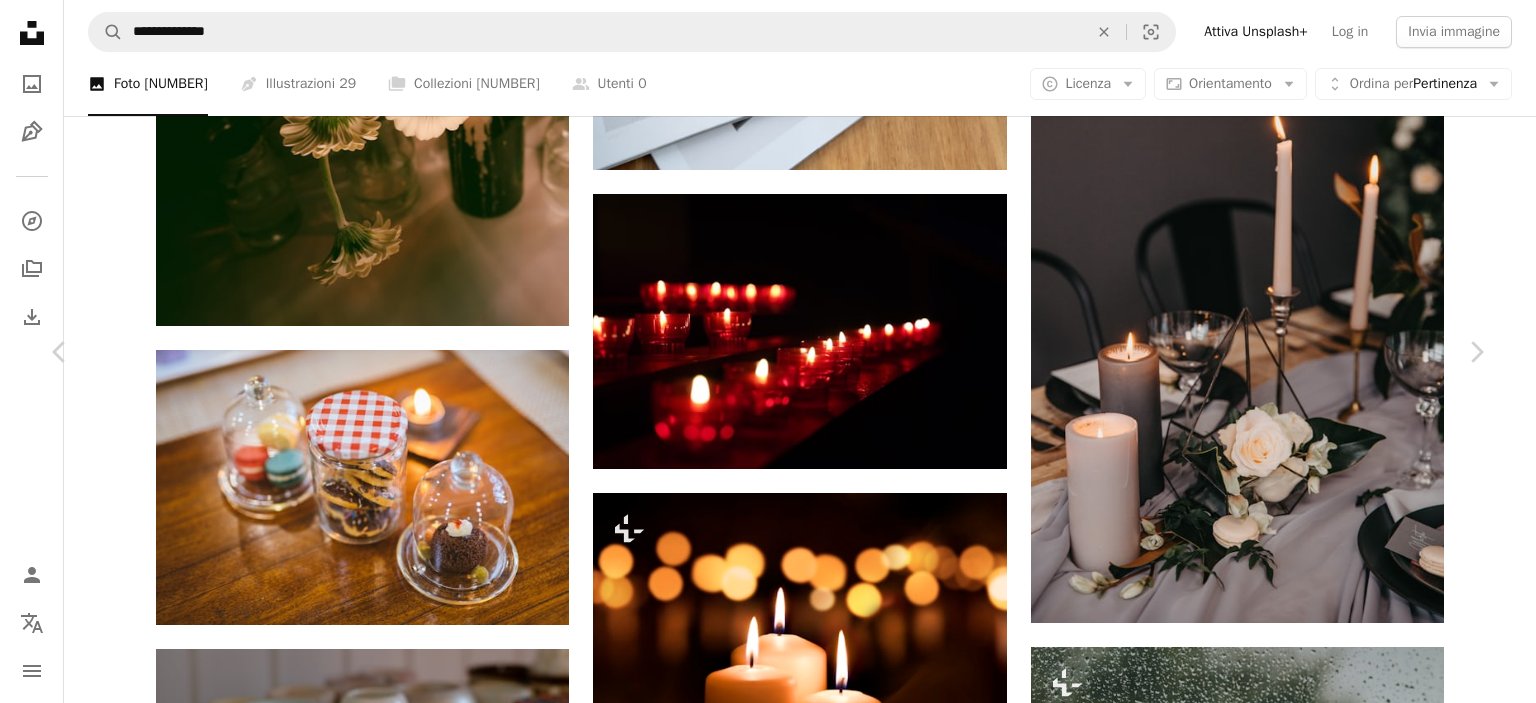 scroll, scrollTop: 0, scrollLeft: 0, axis: both 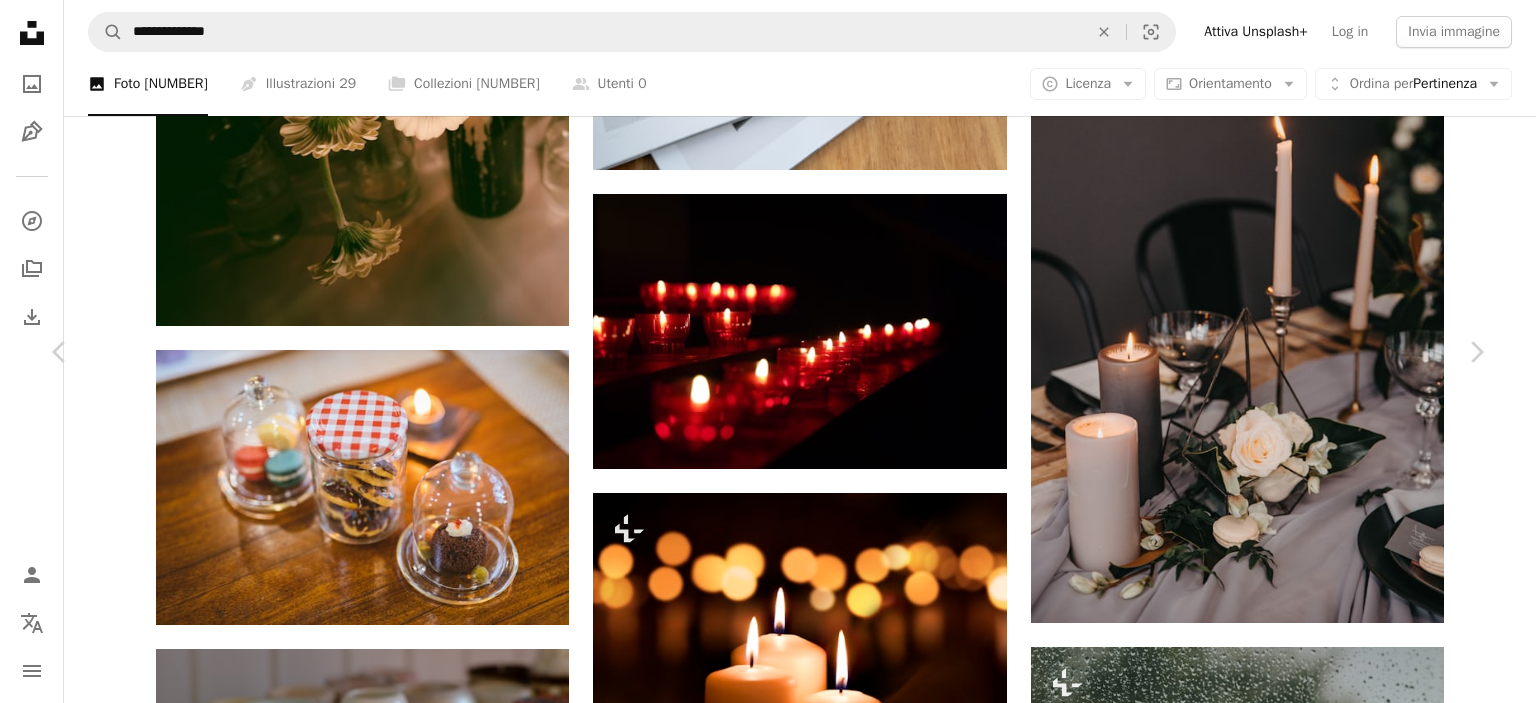 click on "An X shape" at bounding box center (20, 20) 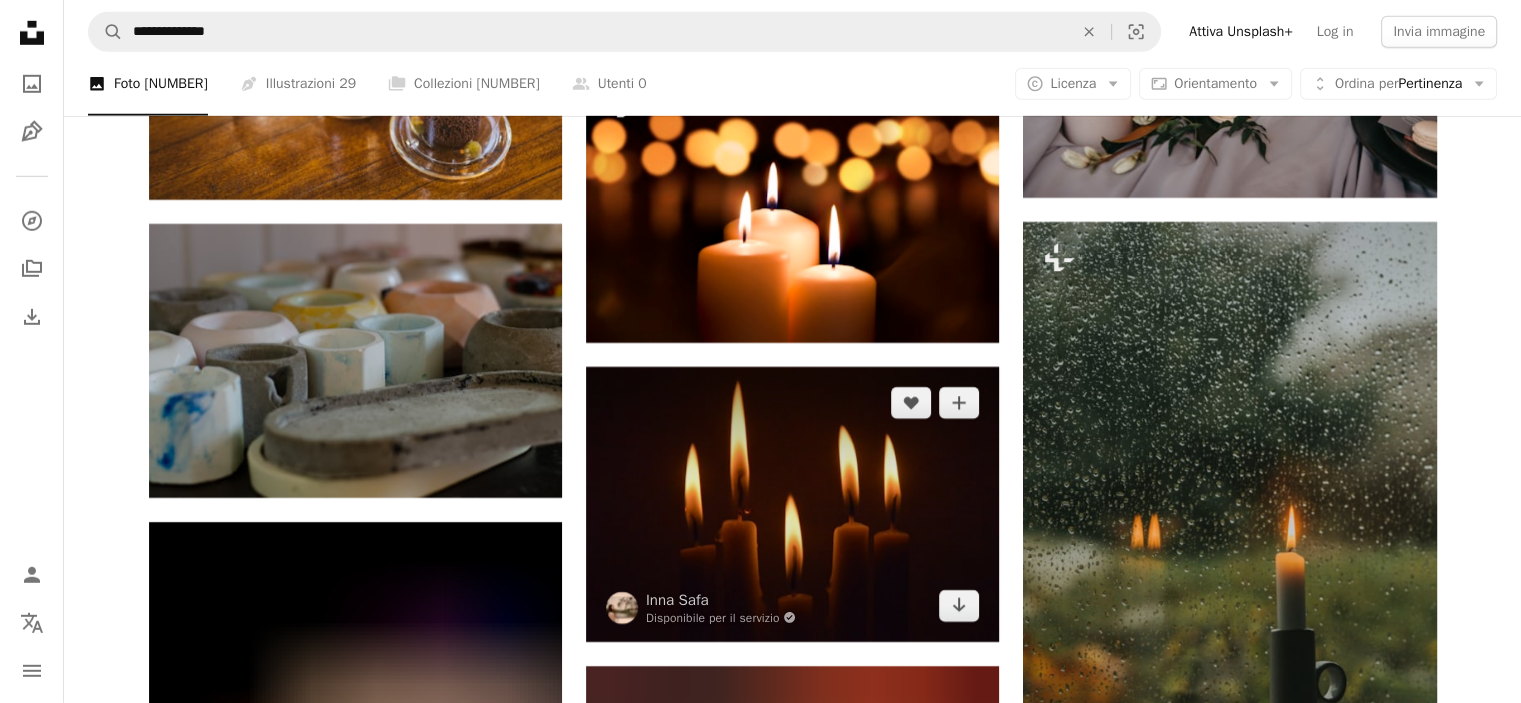 scroll, scrollTop: 28911, scrollLeft: 0, axis: vertical 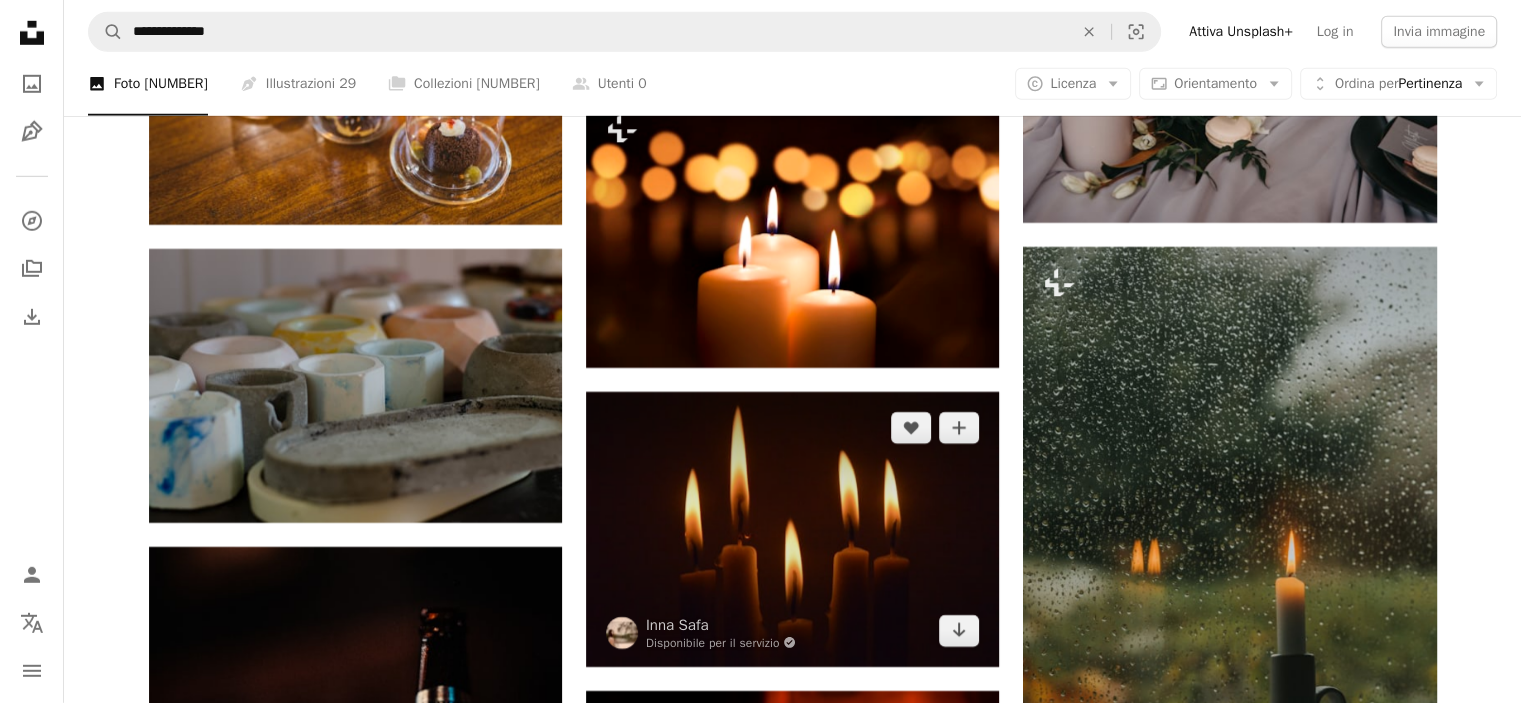 click at bounding box center [792, 529] 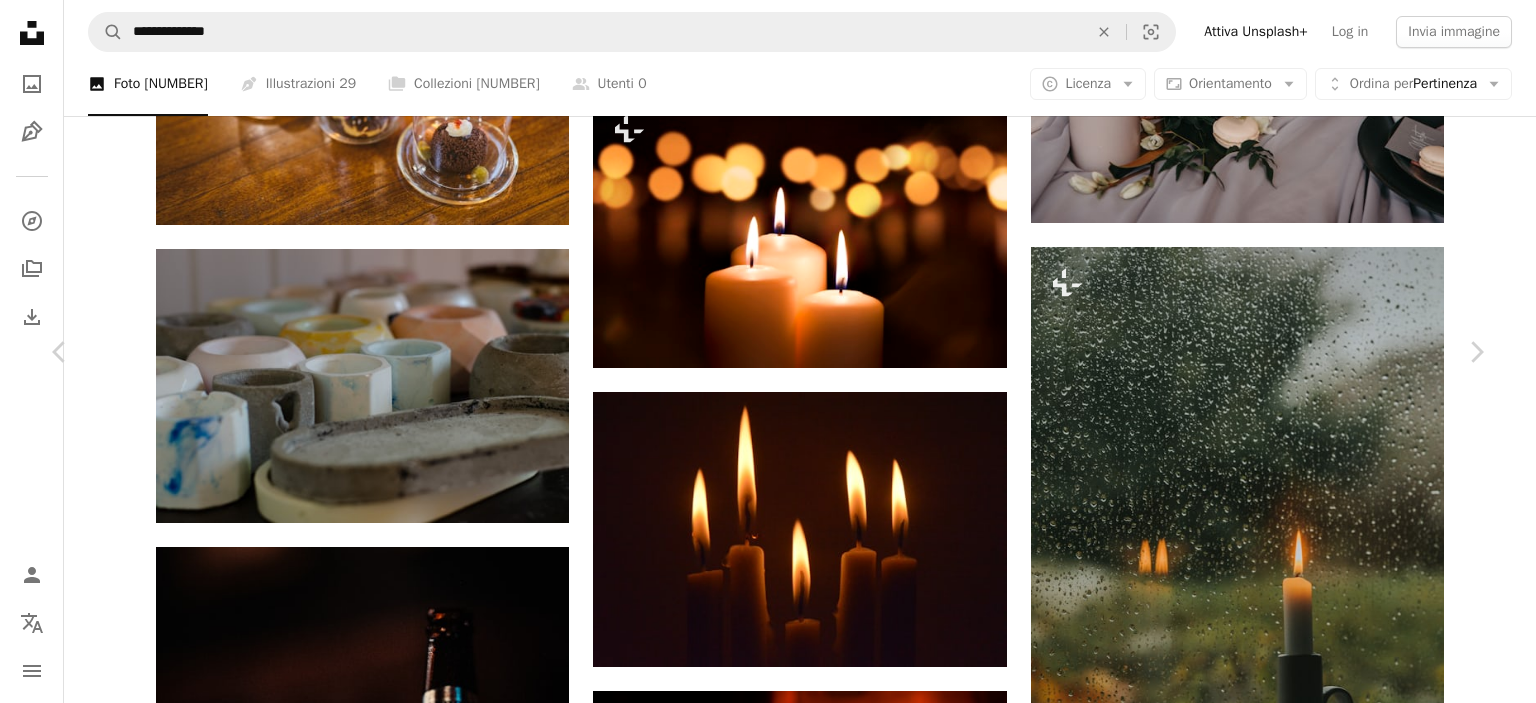 click 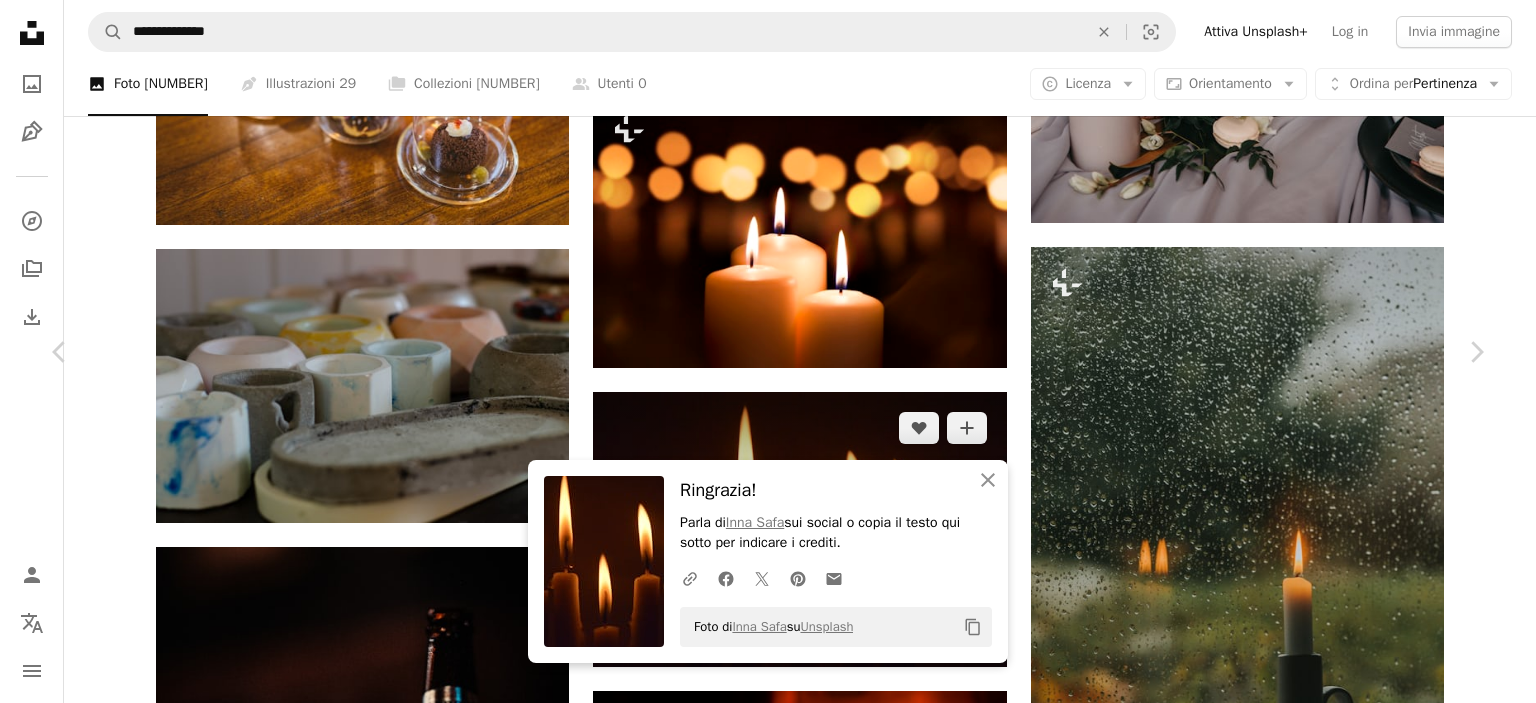 drag, startPoint x: 24, startPoint y: 14, endPoint x: 651, endPoint y: 308, distance: 692.50635 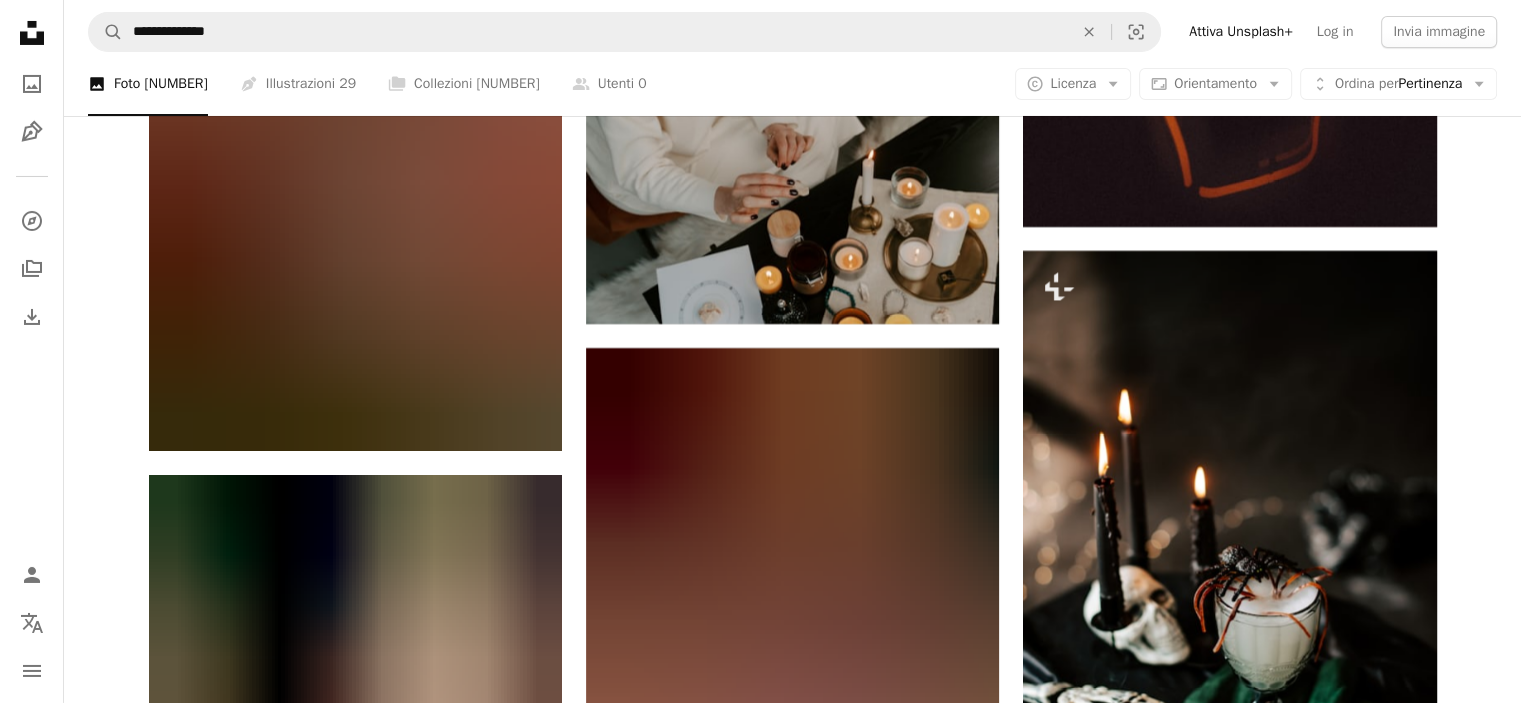 scroll, scrollTop: 52811, scrollLeft: 0, axis: vertical 